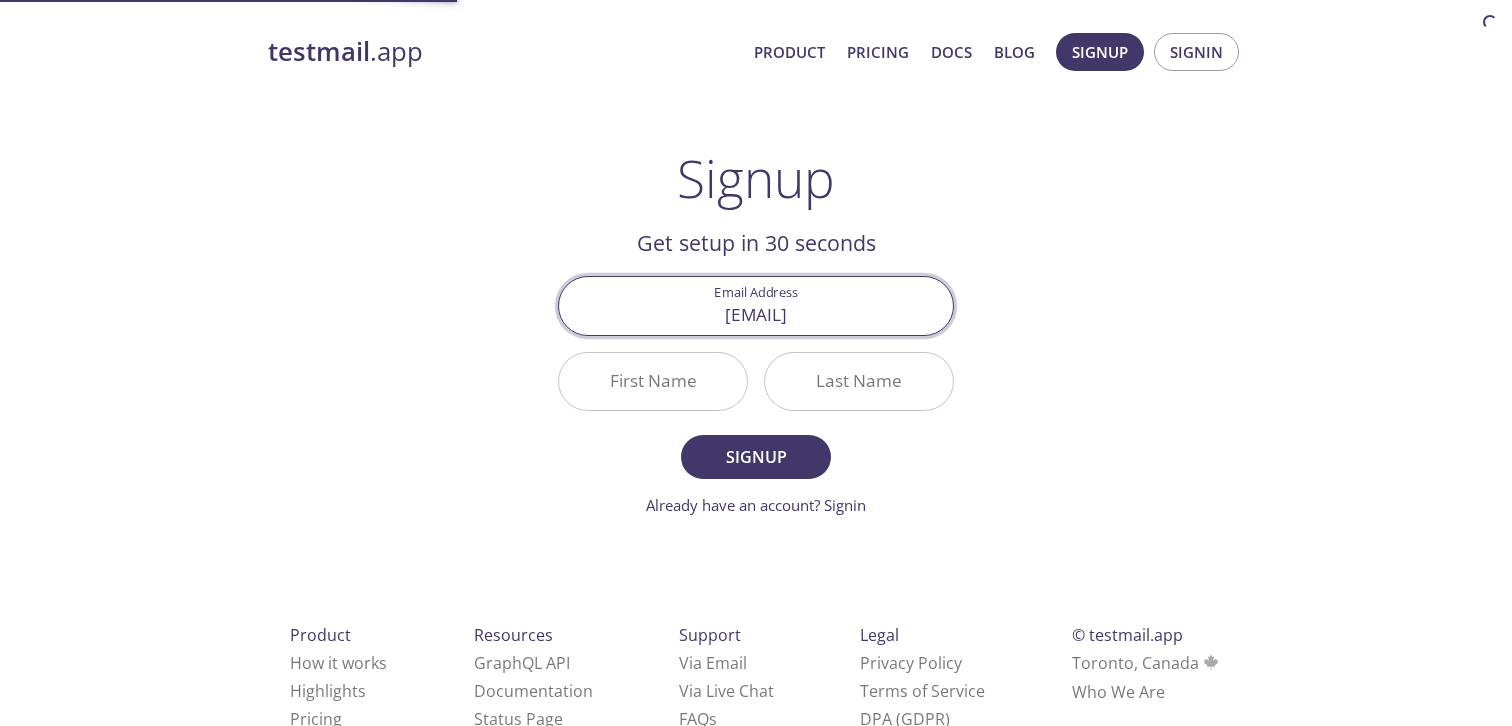 scroll, scrollTop: 0, scrollLeft: 0, axis: both 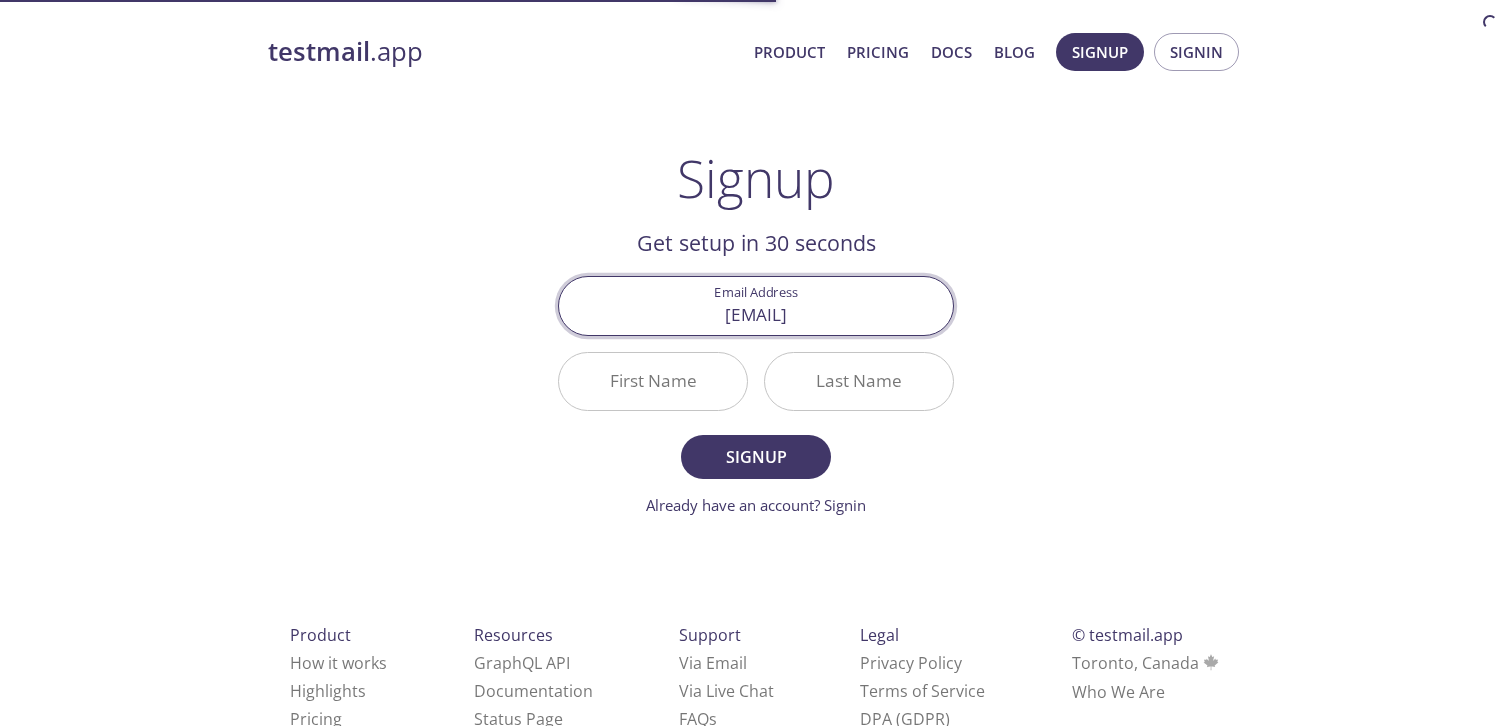 click on "First Name" at bounding box center (653, 381) 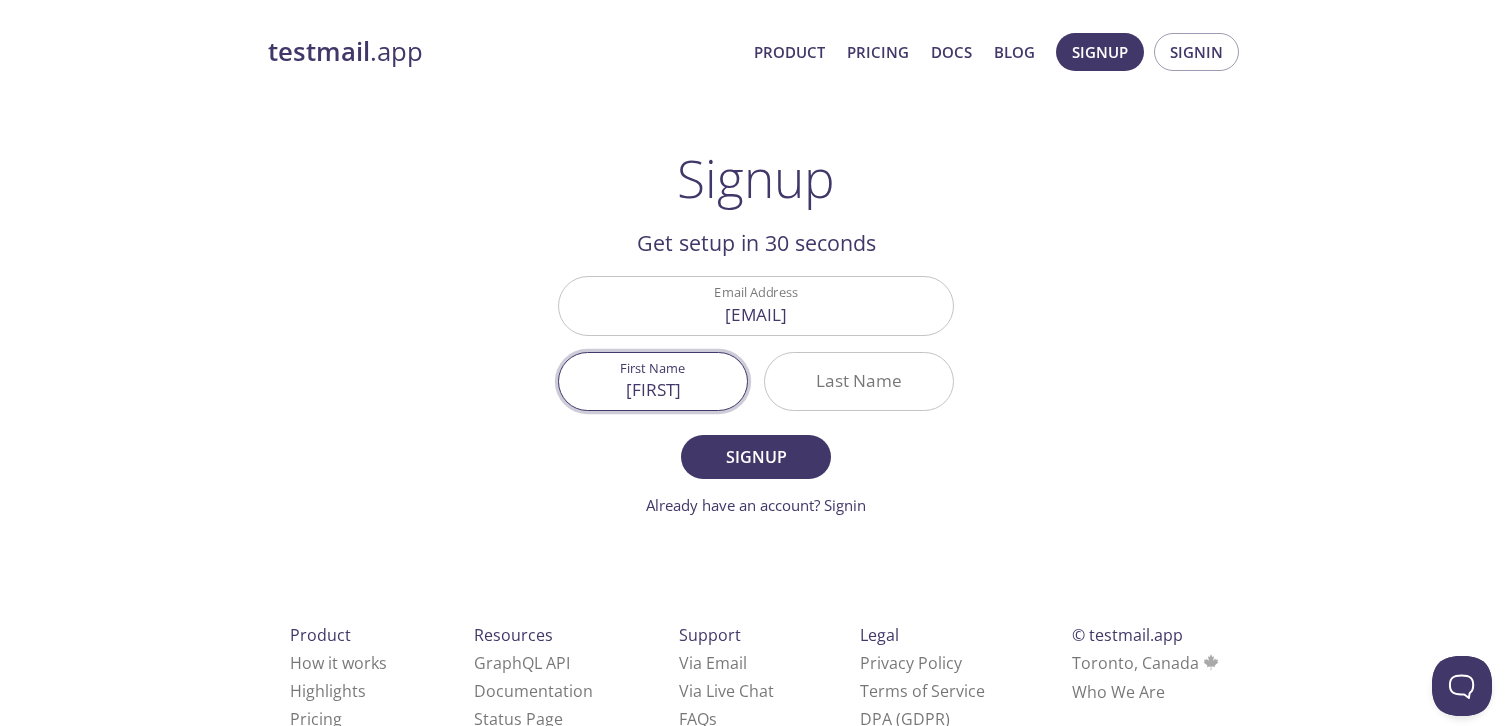 scroll, scrollTop: 0, scrollLeft: 0, axis: both 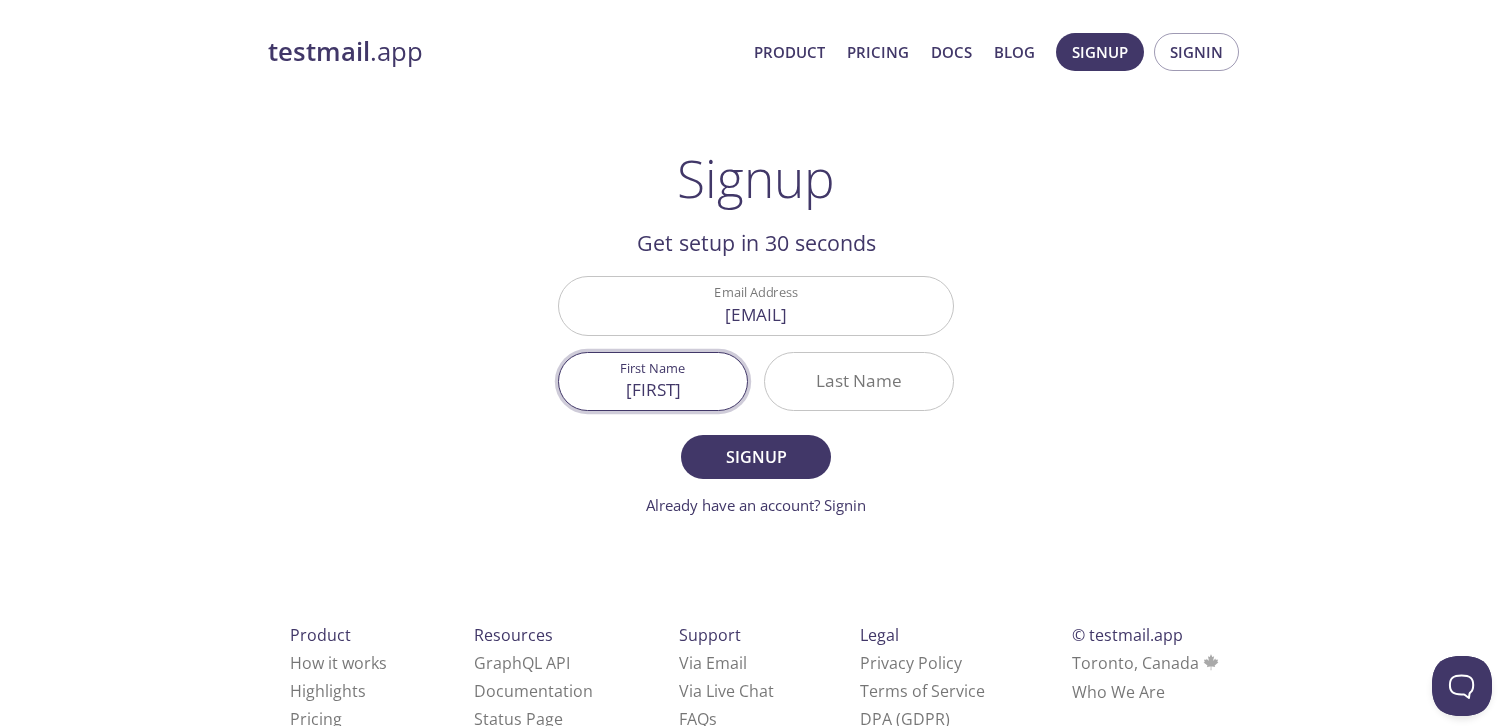 type on "[FIRST]" 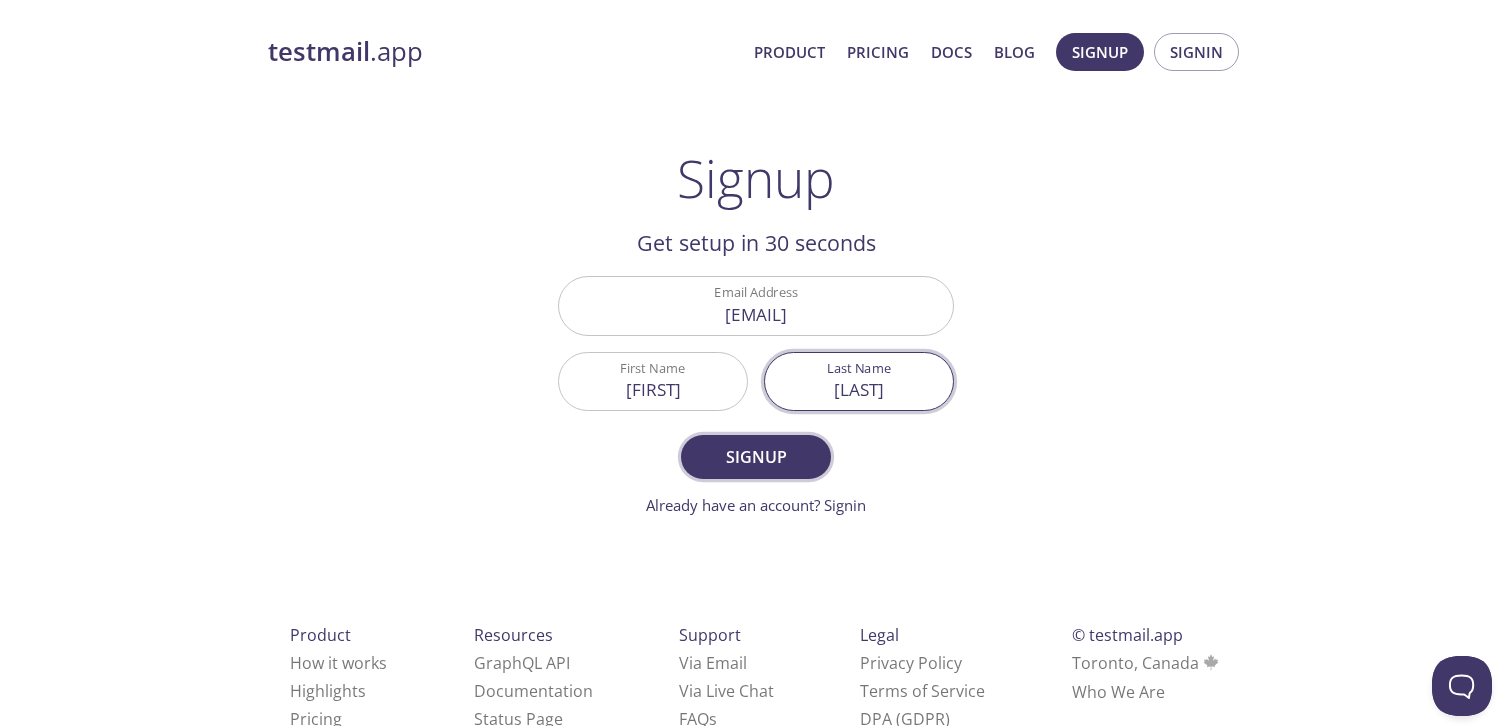 type on "[LAST]" 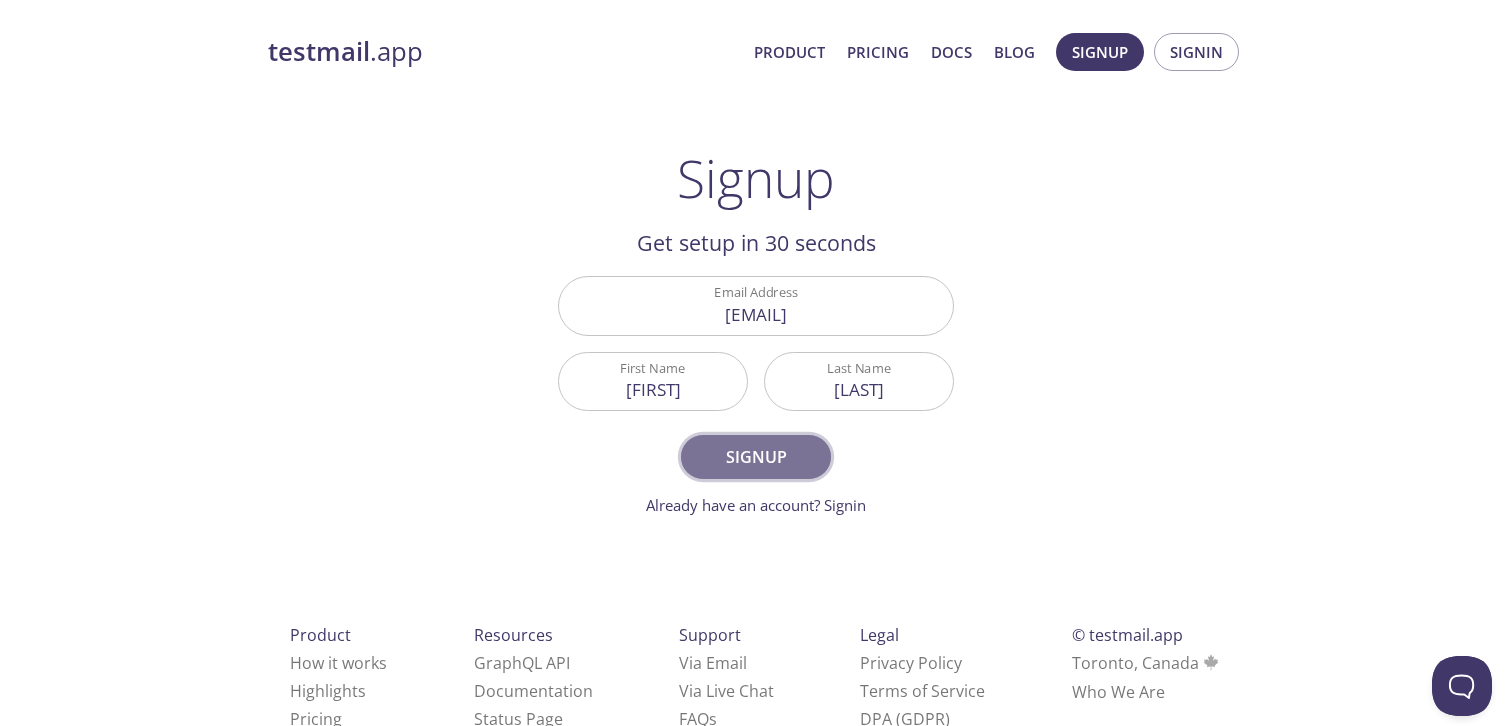 click on "Signup" at bounding box center (756, 457) 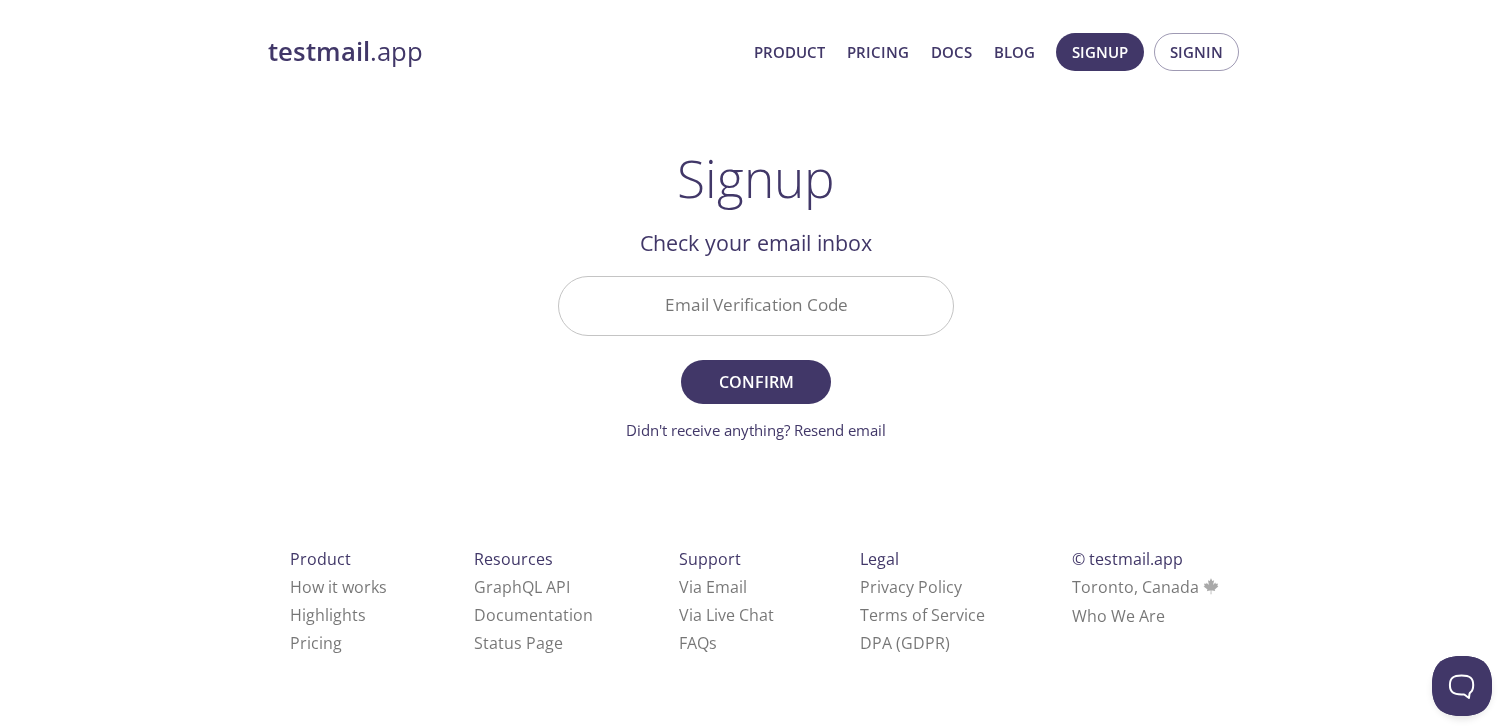 click on "Email Verification Code" at bounding box center [756, 305] 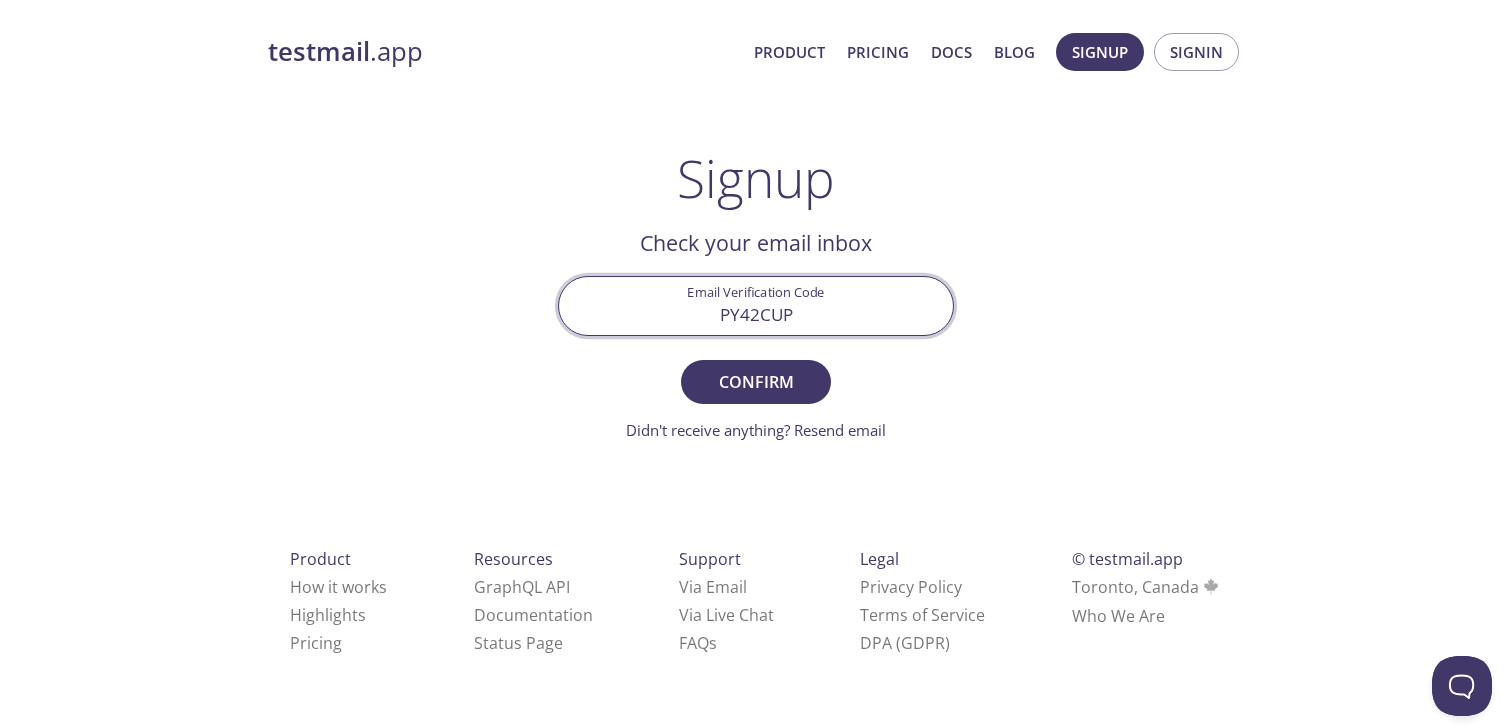 type on "PY42CUP" 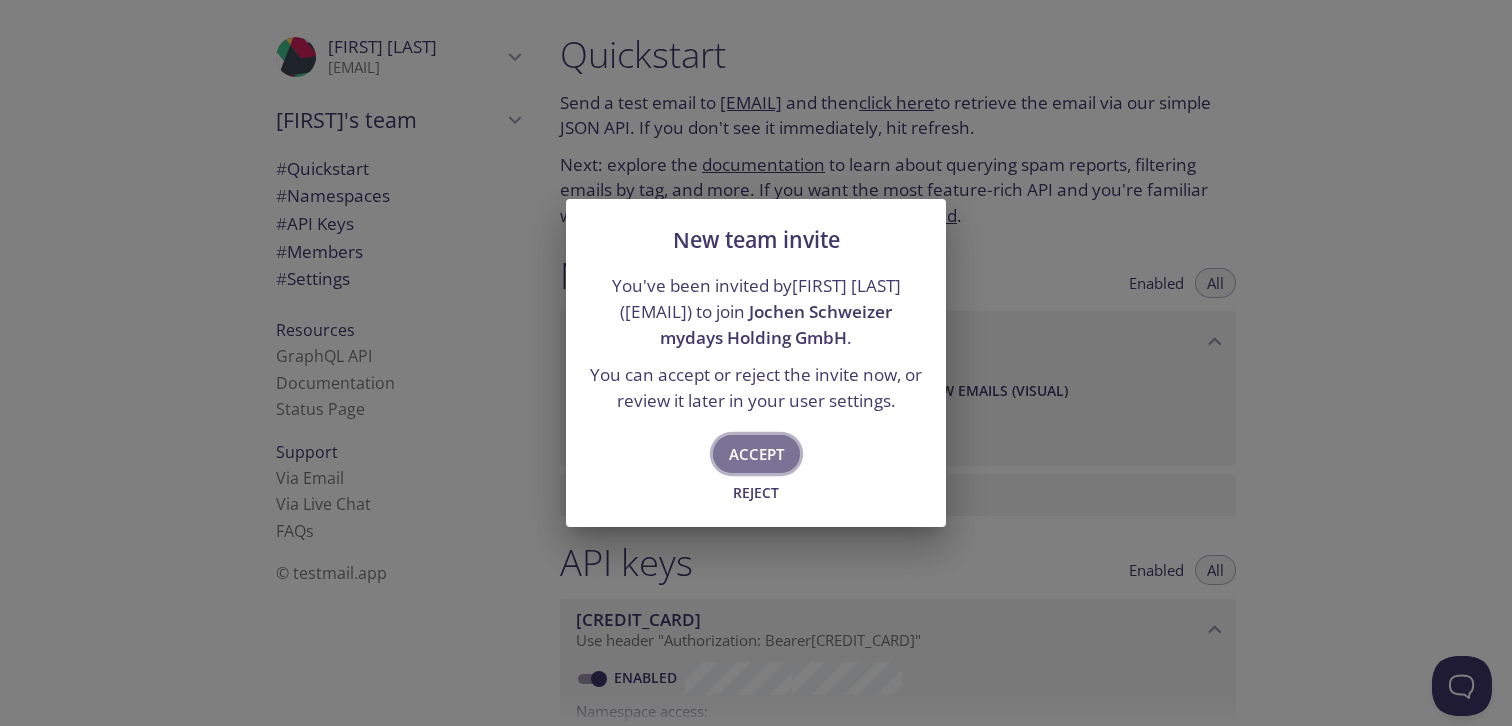 click on "Accept" at bounding box center (756, 454) 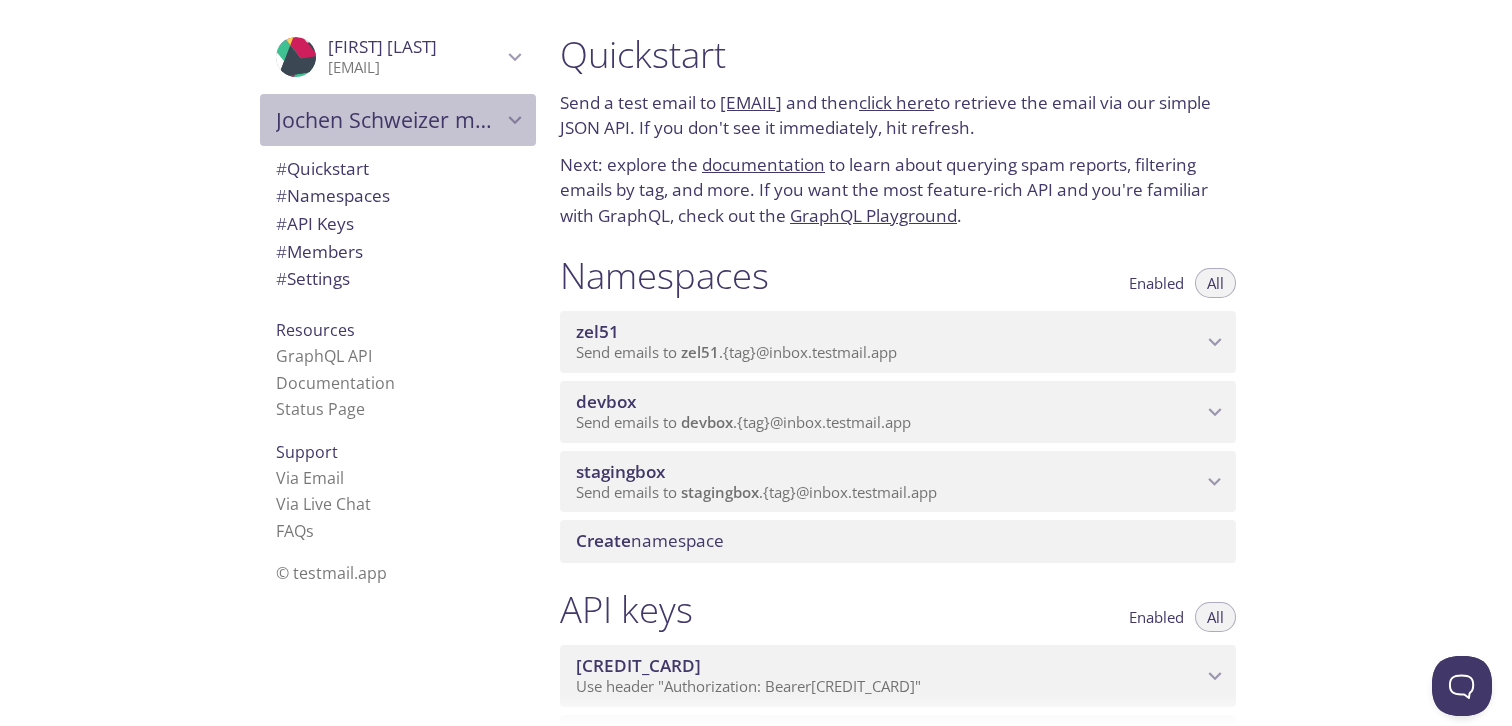 click on "Jochen Schweizer mydays Holding GmbH" at bounding box center (389, 120) 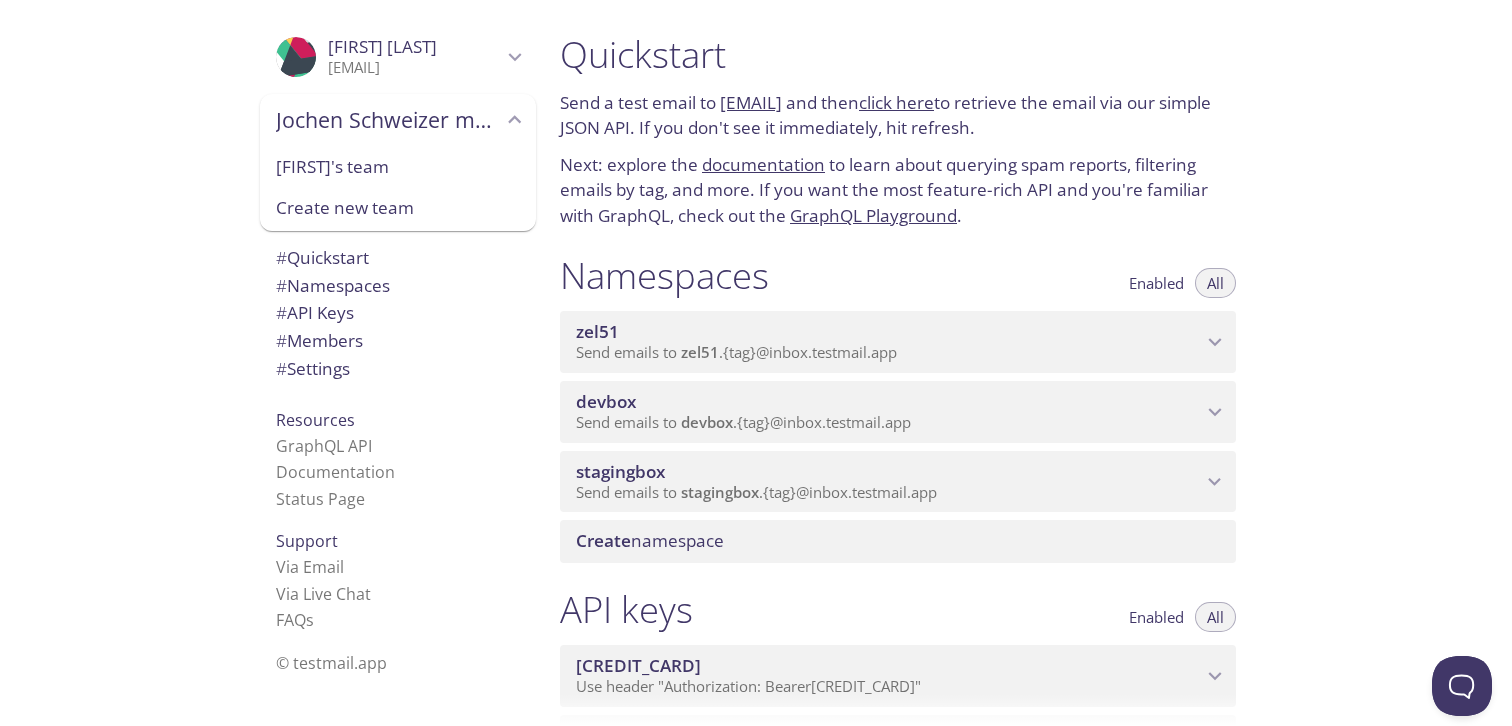 click on "[FIRST]'s team" at bounding box center [398, 167] 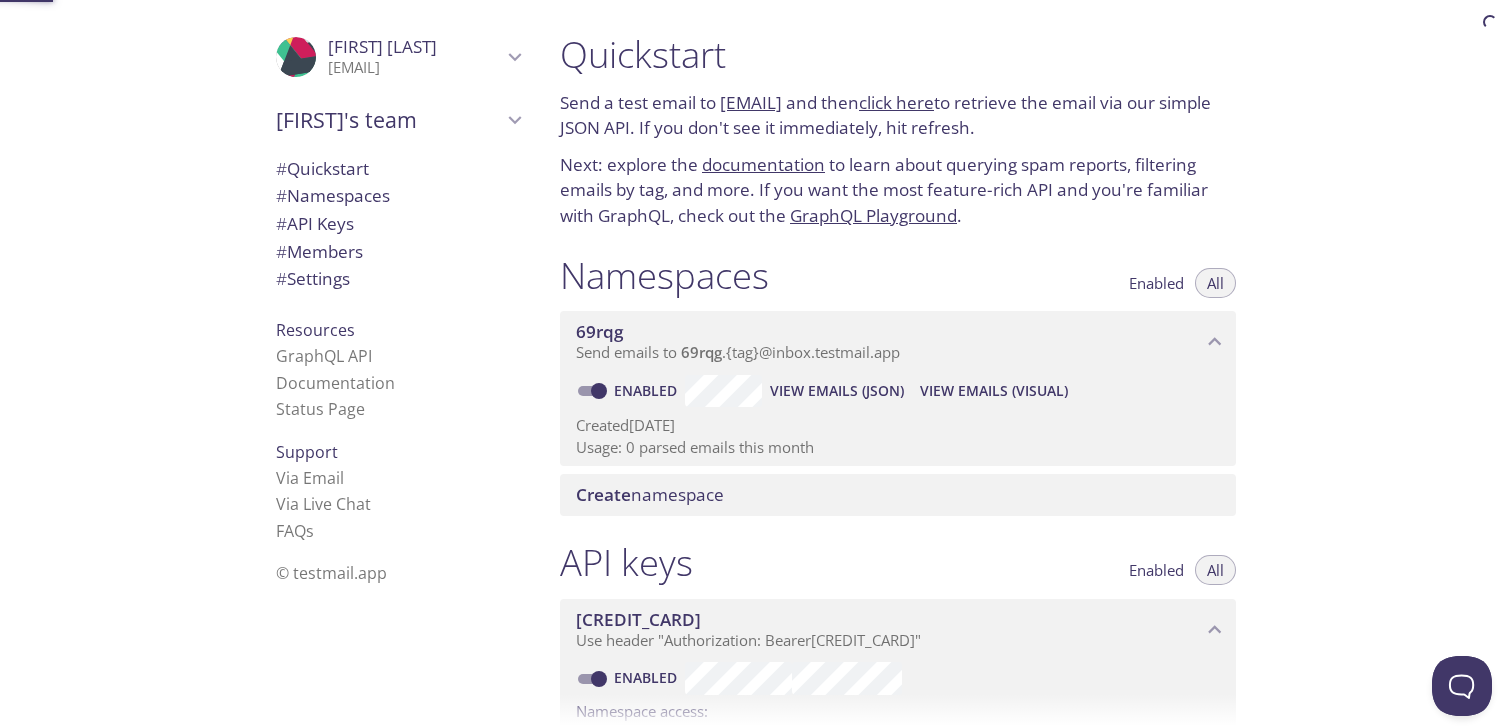 scroll, scrollTop: 32, scrollLeft: 0, axis: vertical 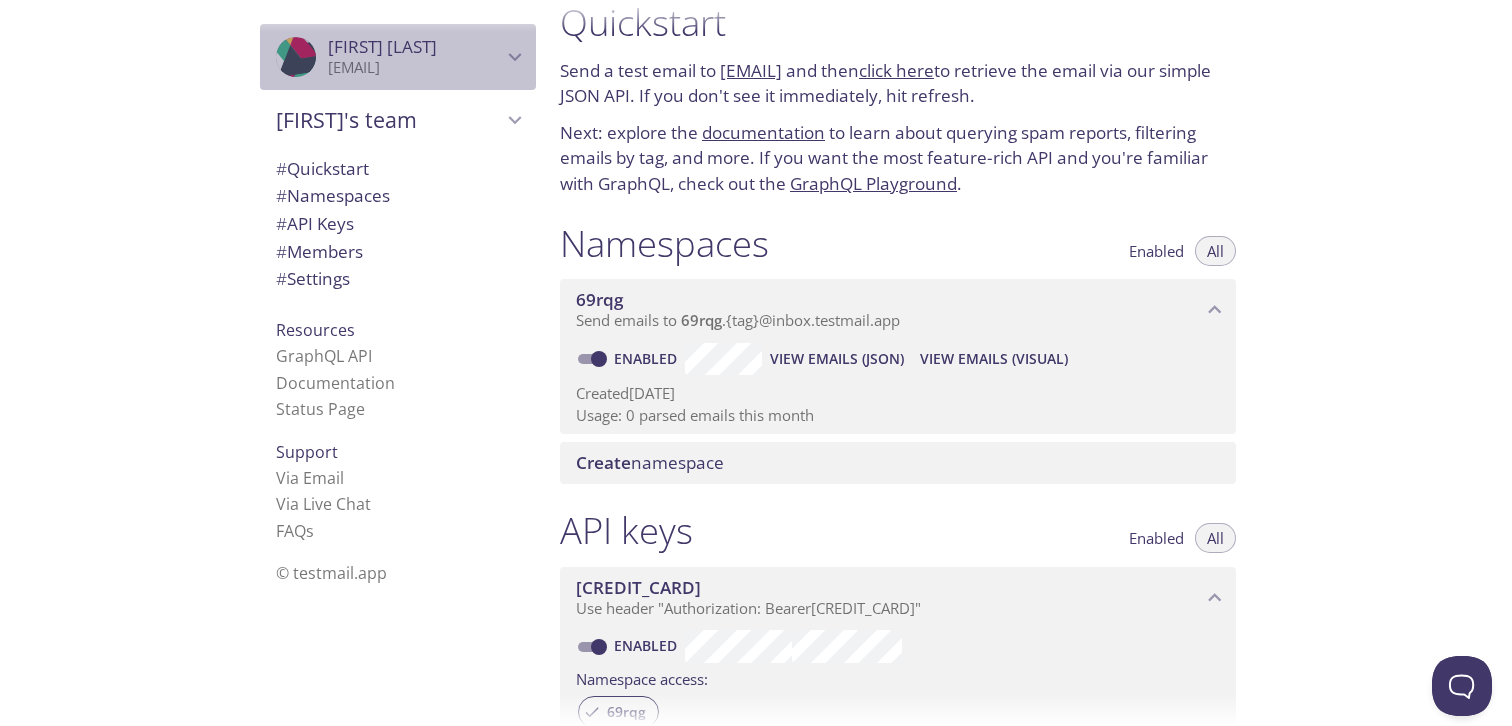 click on "[FIRST]   [LAST]" at bounding box center [382, 46] 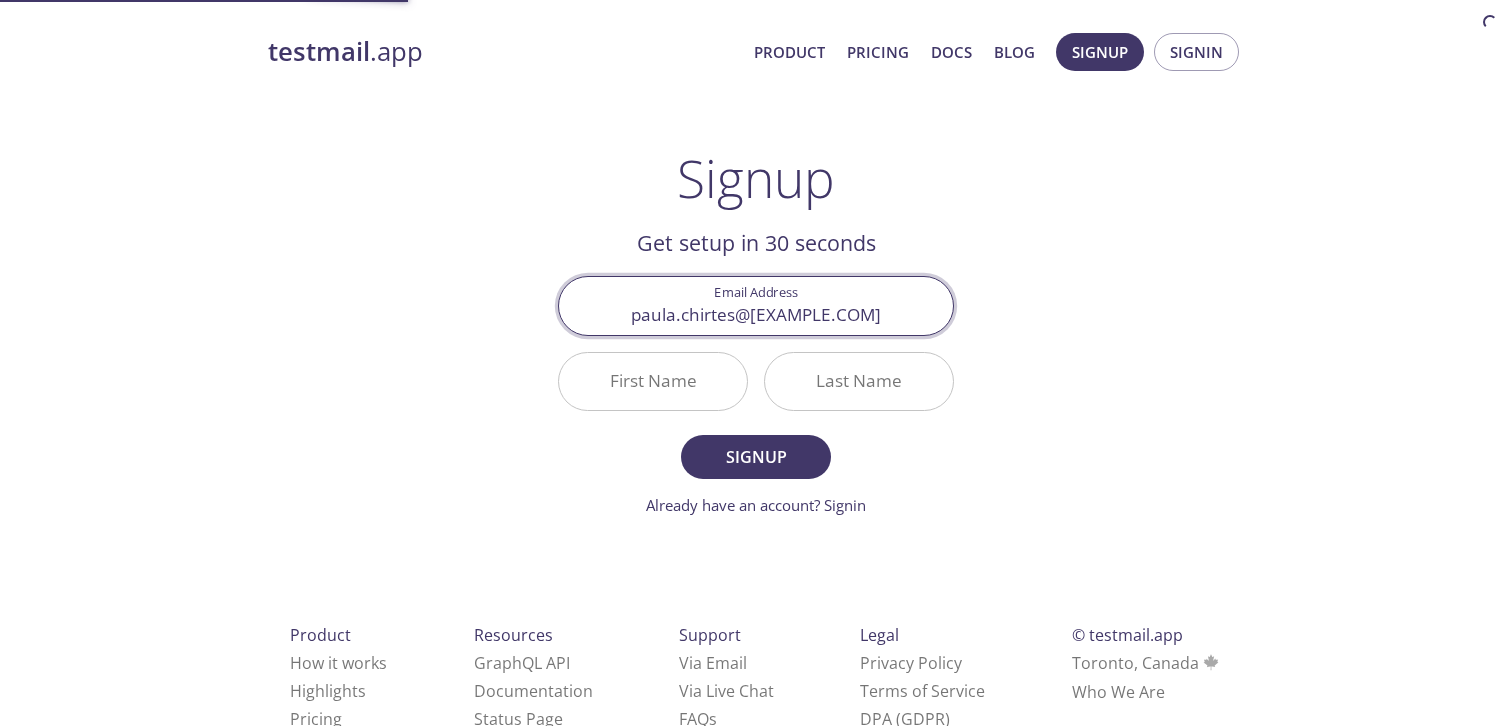scroll, scrollTop: 0, scrollLeft: 0, axis: both 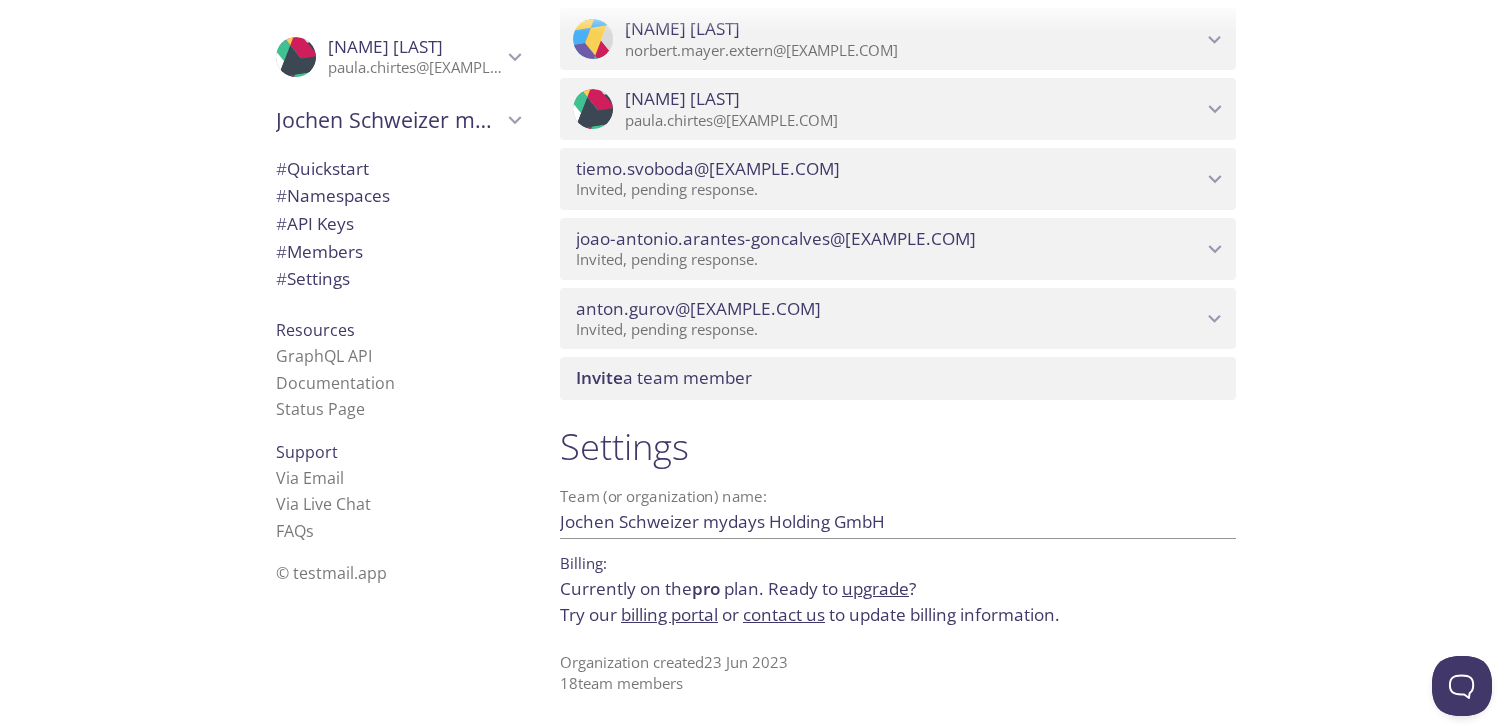 click on "Jochen Schweizer mydays Holding GmbH" at bounding box center [866, 521] 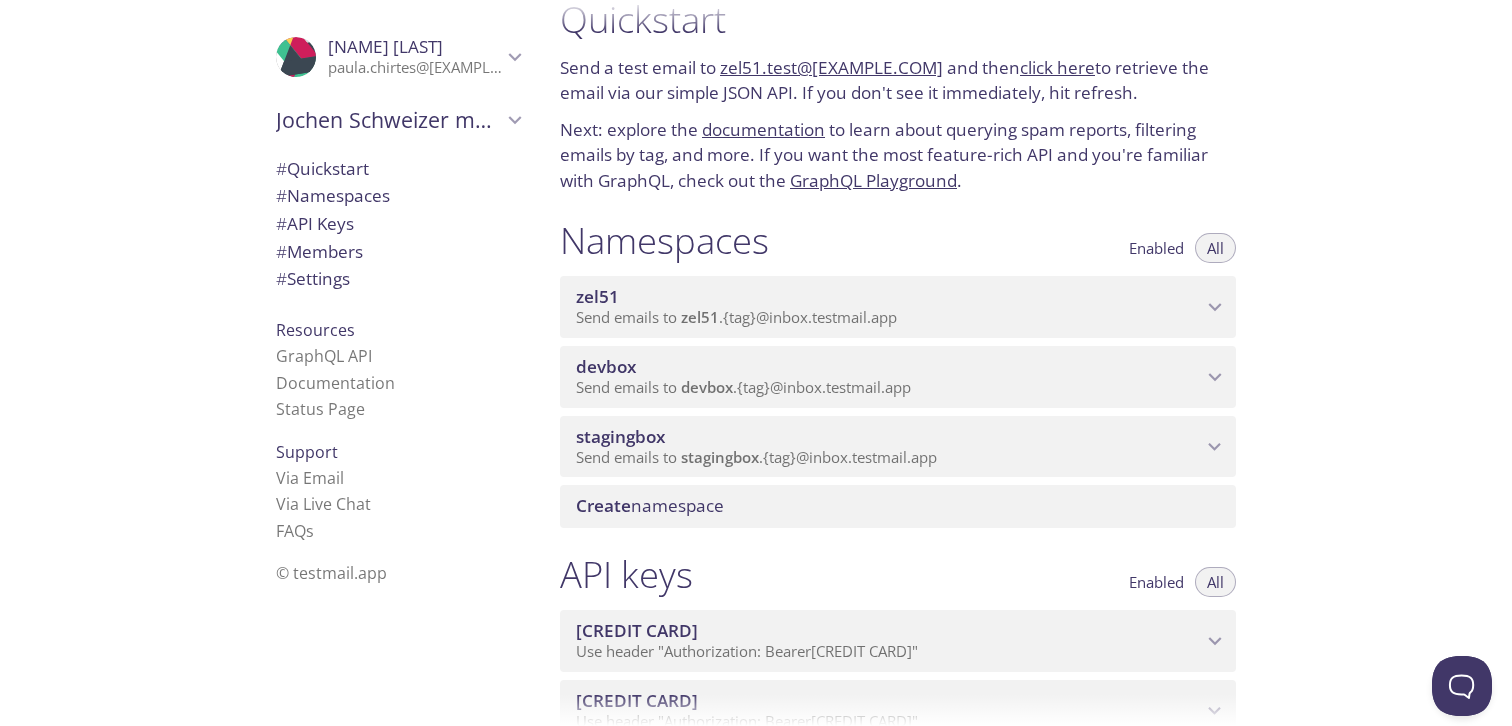 scroll, scrollTop: 0, scrollLeft: 0, axis: both 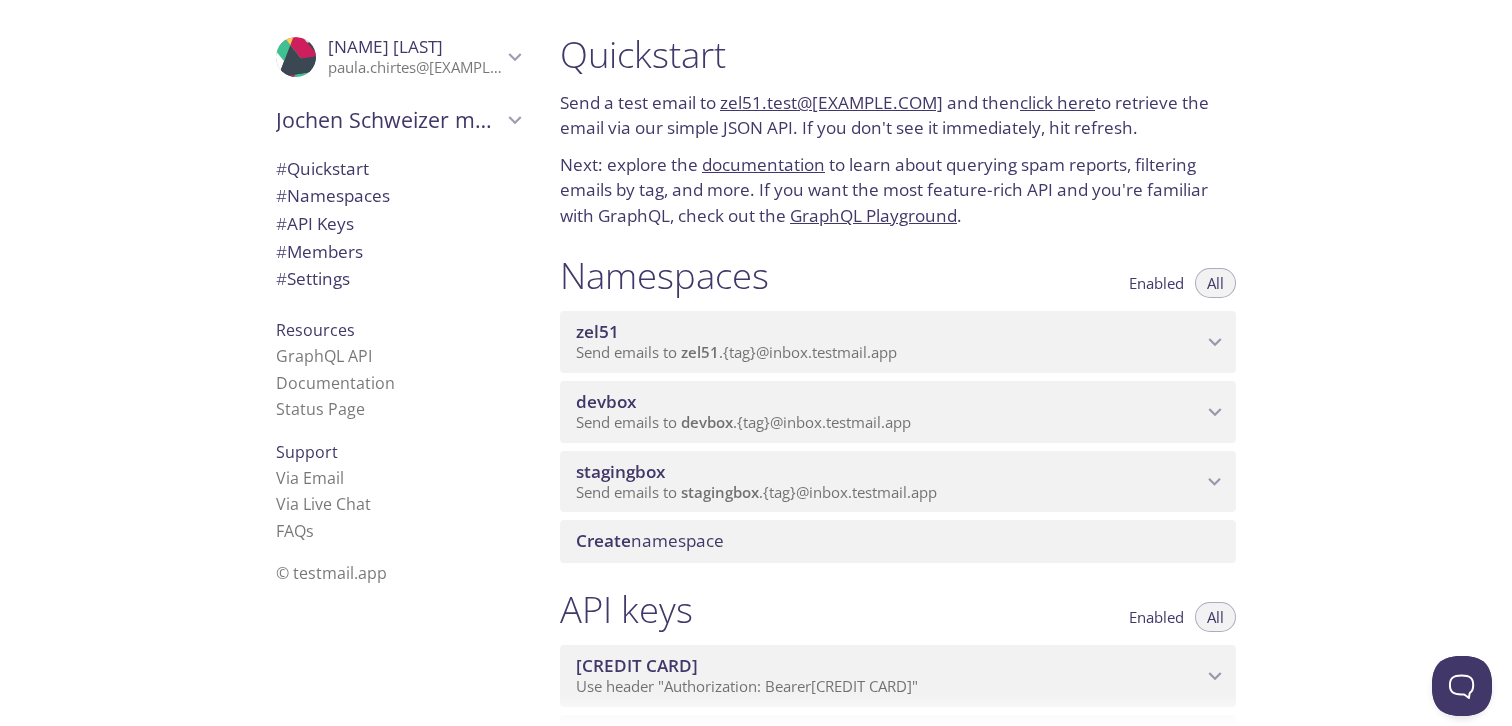 click on "click here" at bounding box center [1057, 102] 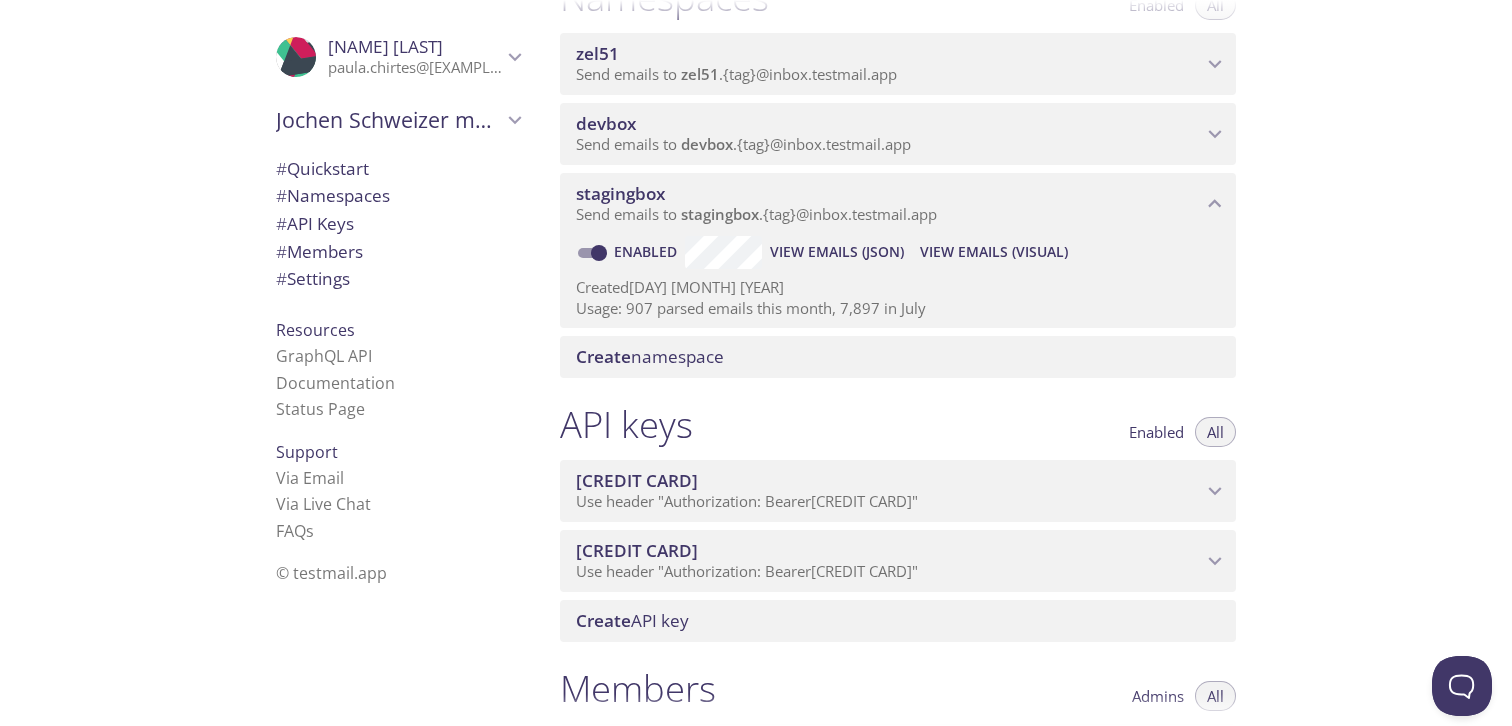 scroll, scrollTop: 281, scrollLeft: 0, axis: vertical 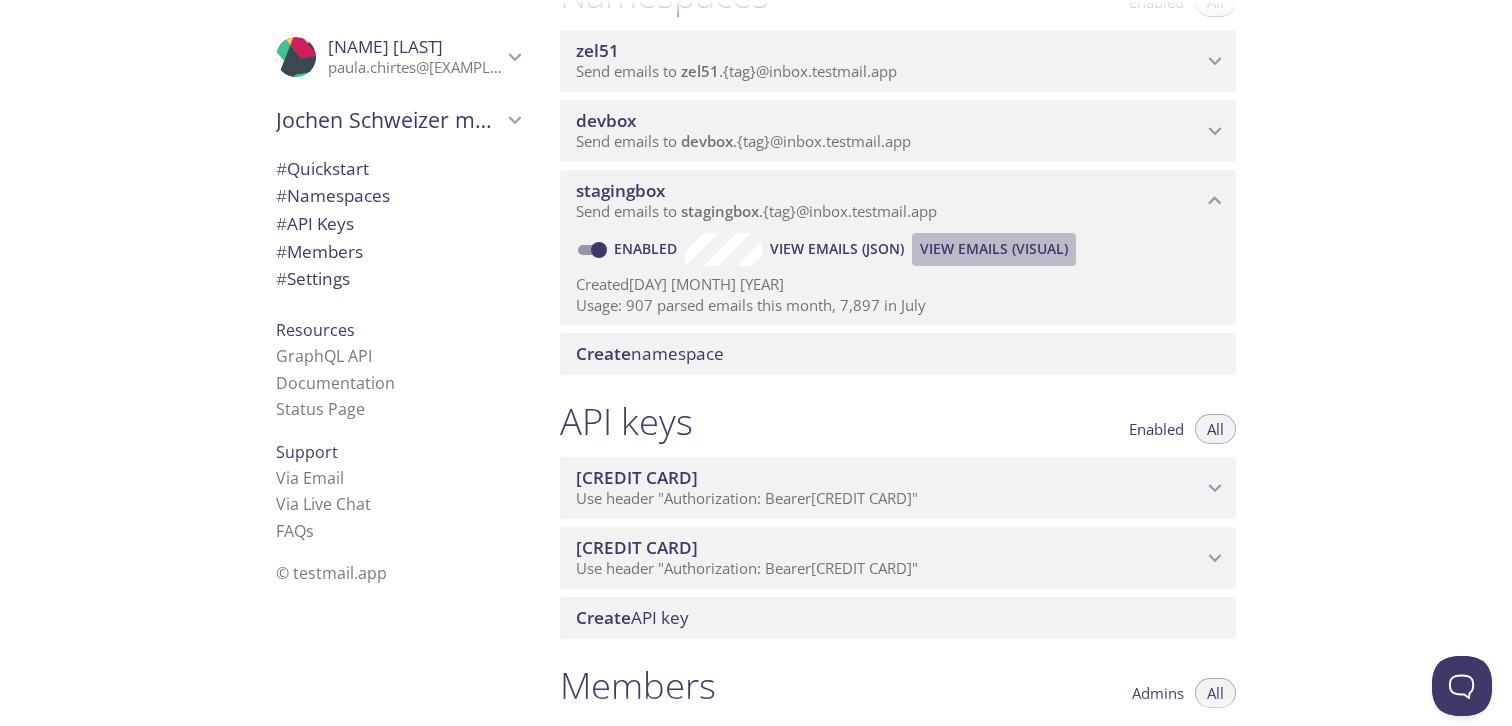 click on "View Emails (Visual)" at bounding box center [994, 249] 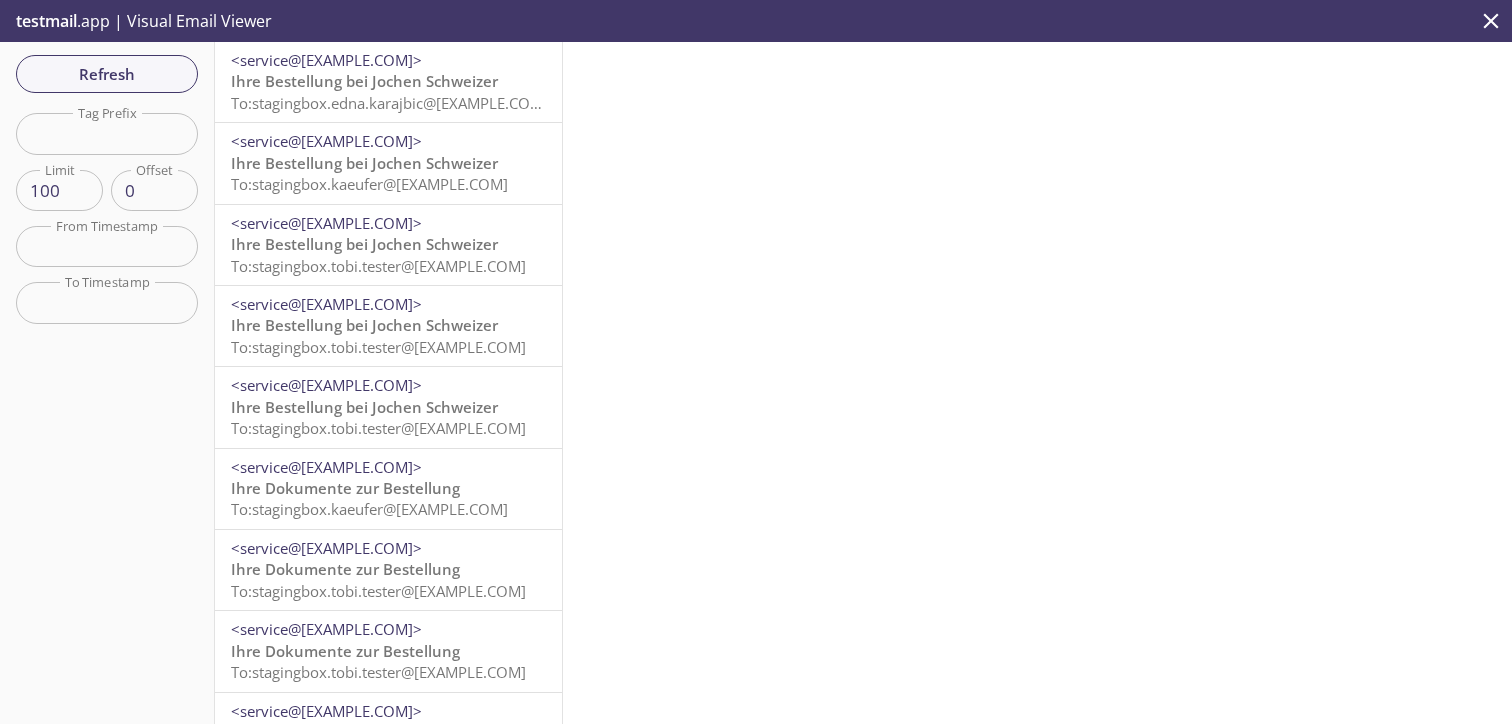 click on "Ihre Bestellung bei Jochen Schweizer" at bounding box center [364, 81] 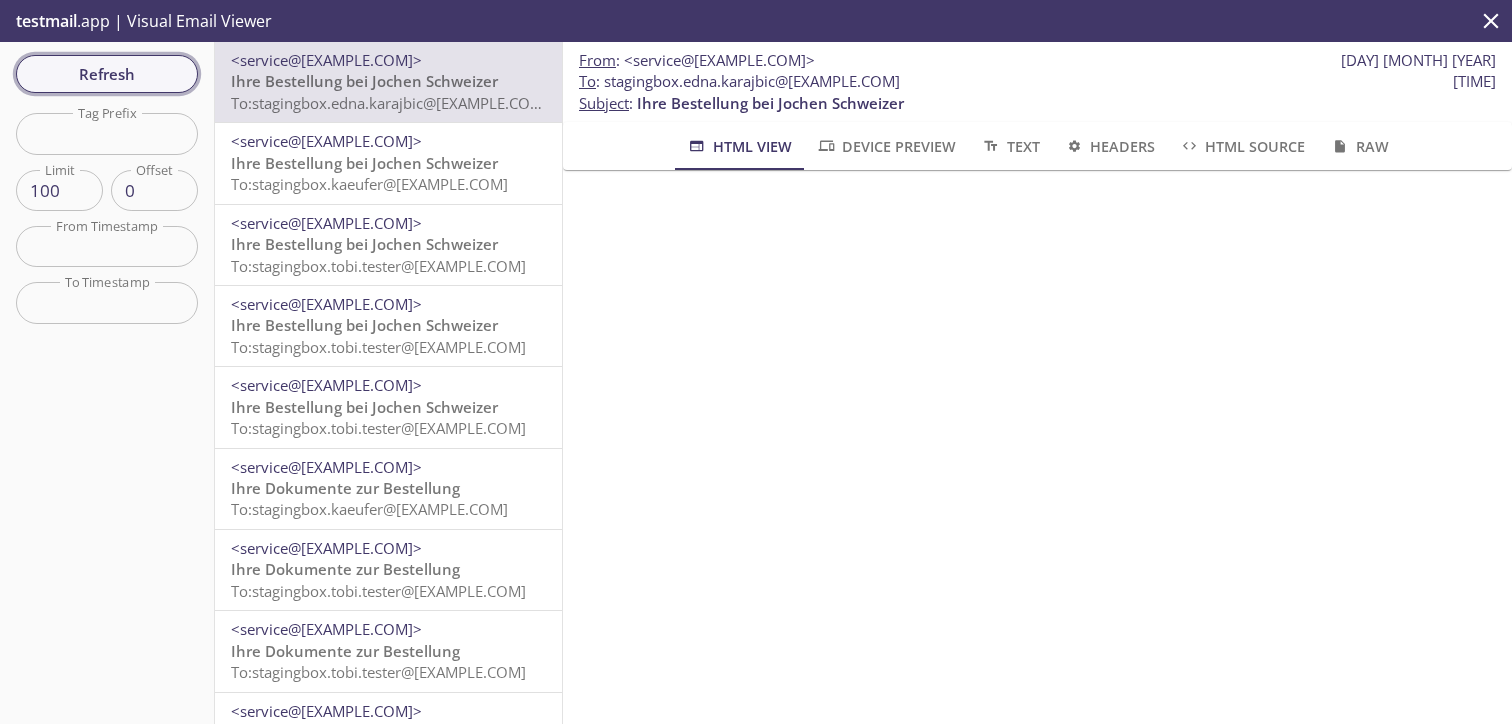 click on "Refresh" at bounding box center (107, 74) 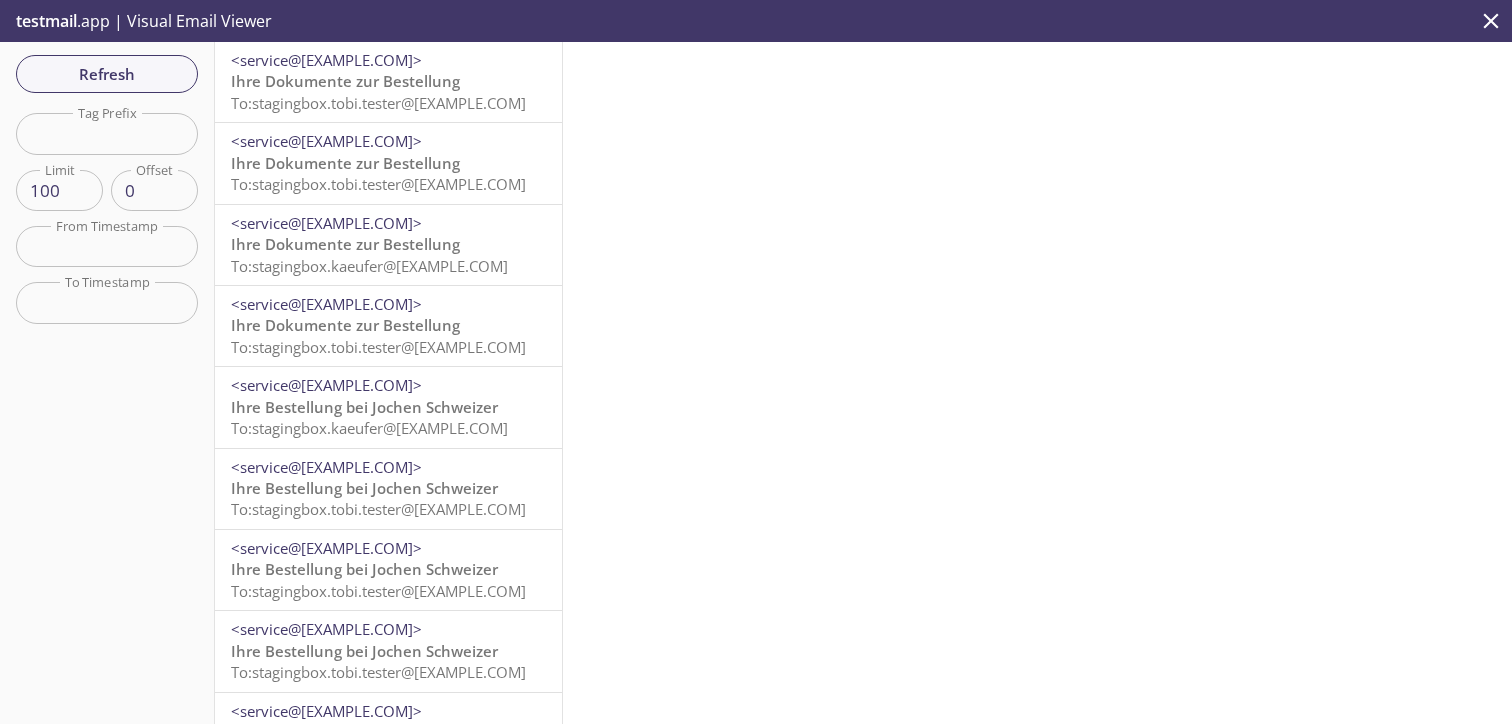 click at bounding box center (1037, 383) 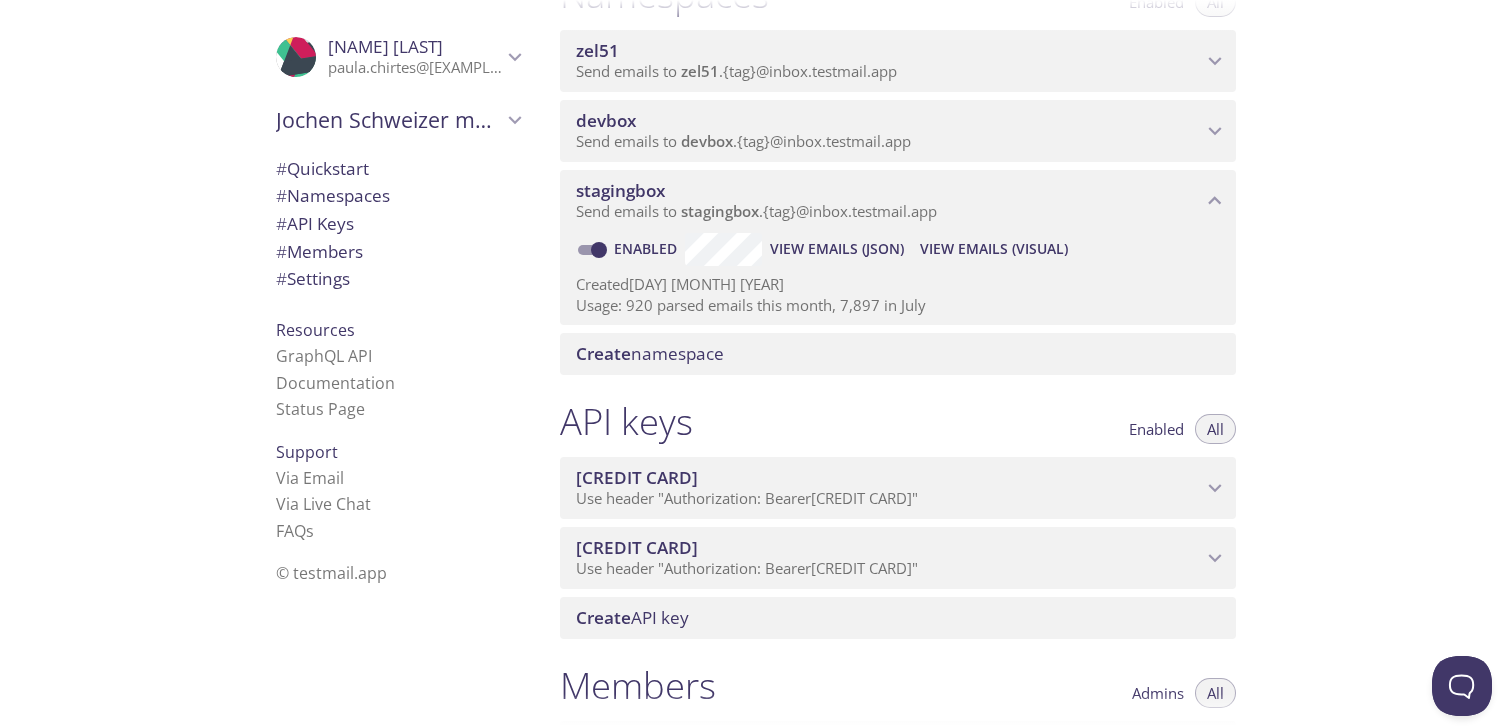 click on "View Emails (Visual)" at bounding box center [994, 249] 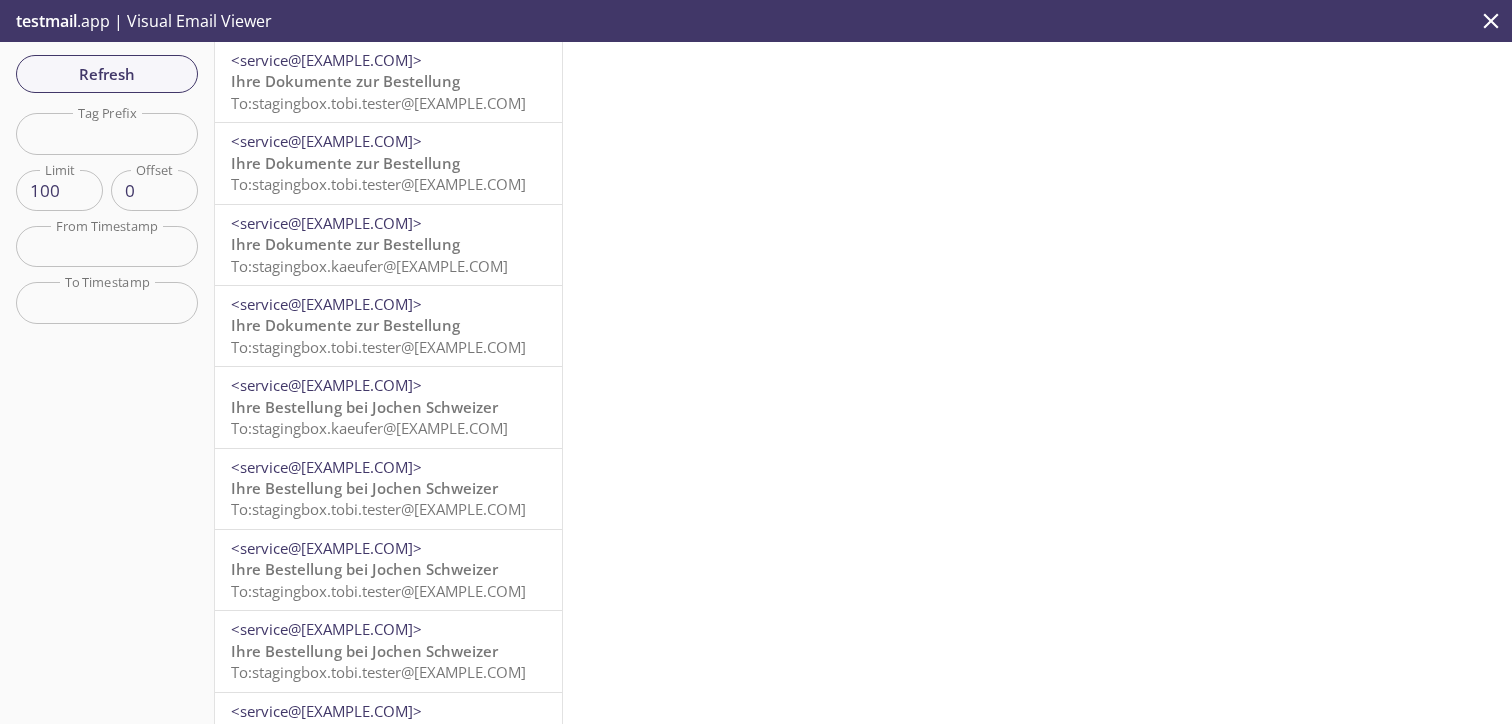 click on "Ihre Dokumente zur Bestellung" at bounding box center [345, 81] 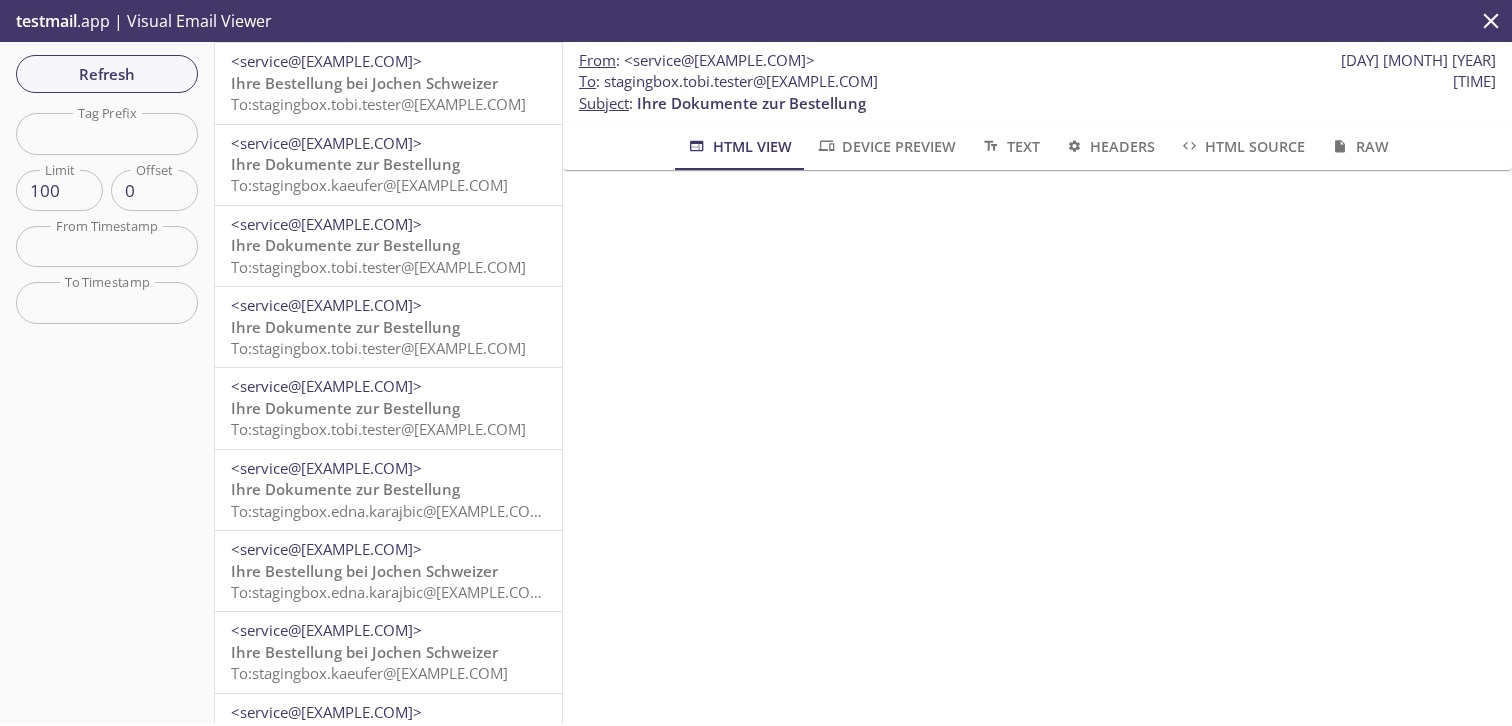 scroll, scrollTop: 597, scrollLeft: 0, axis: vertical 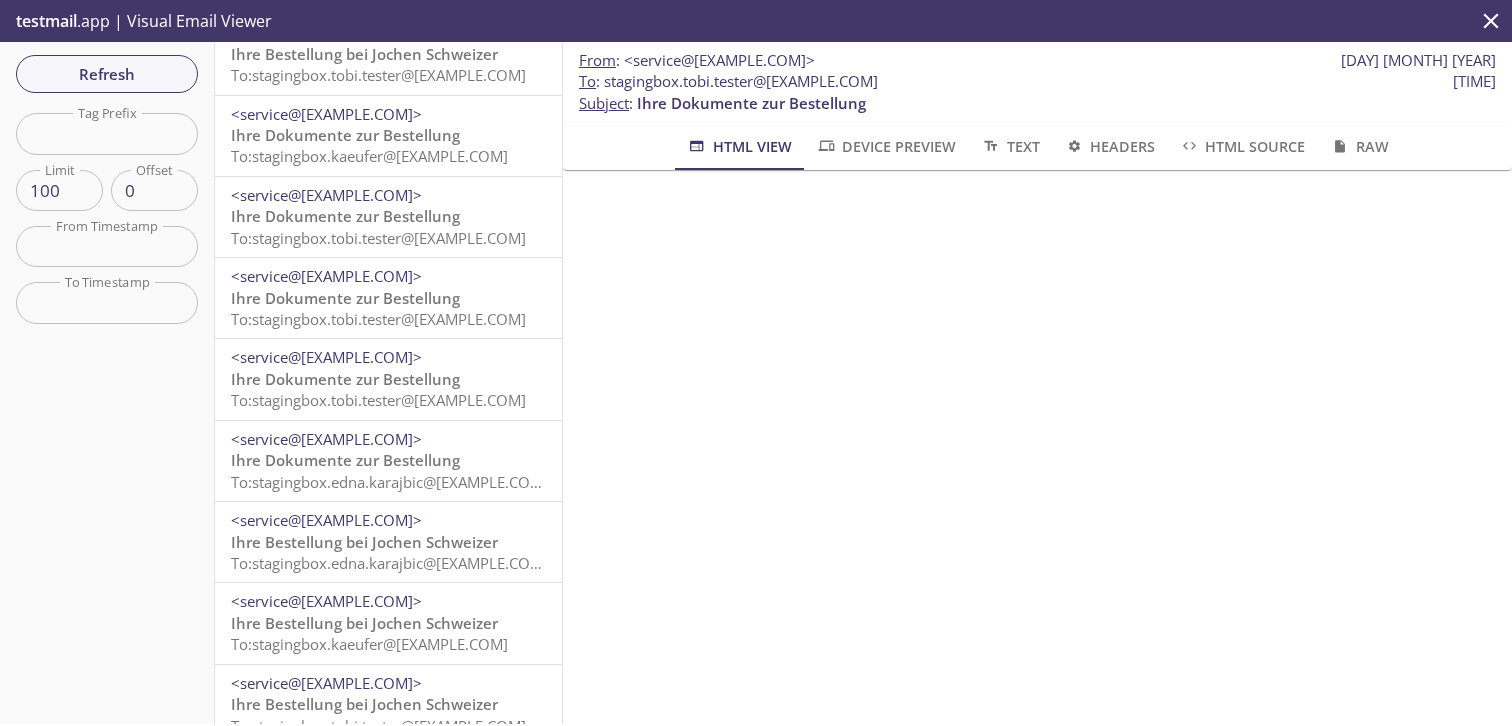 click on "Ihre Dokumente zur Bestellung" at bounding box center [345, 460] 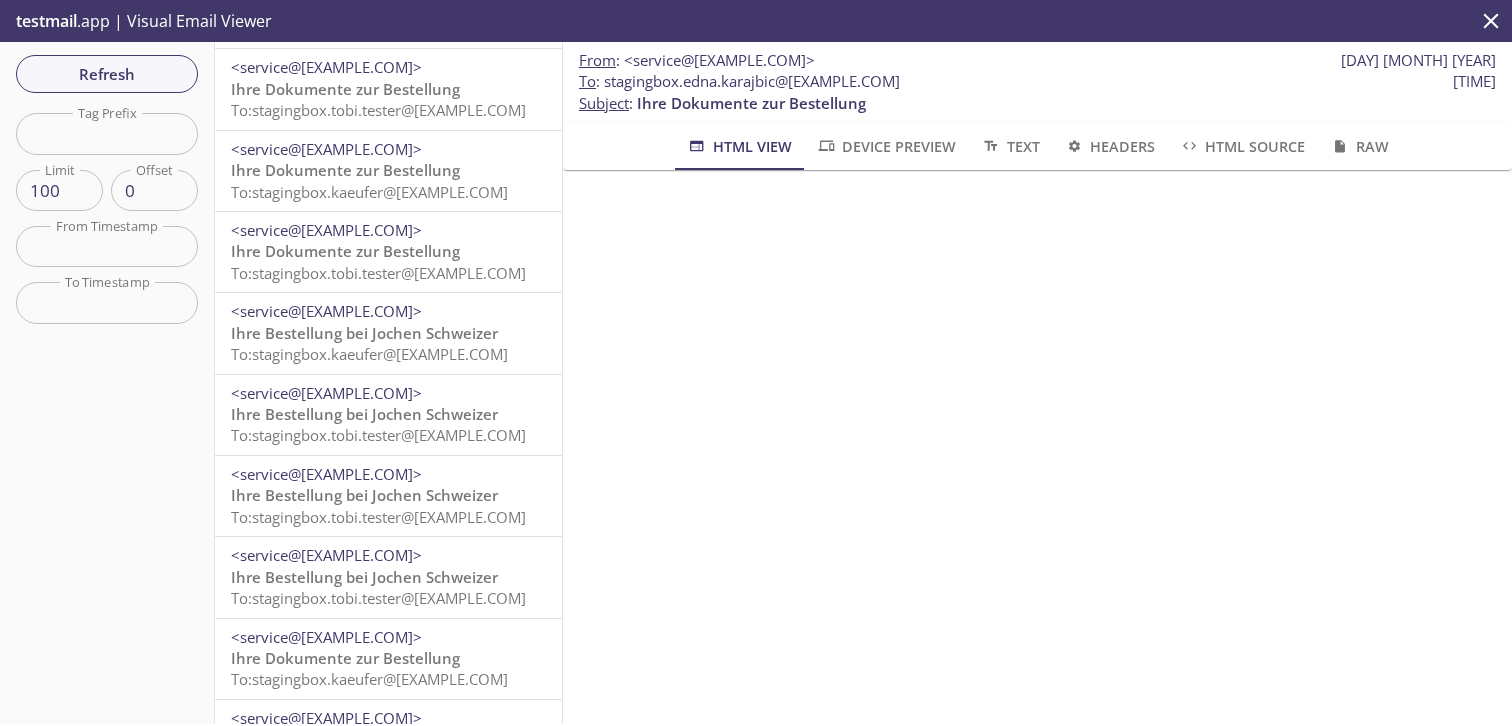 scroll, scrollTop: 0, scrollLeft: 0, axis: both 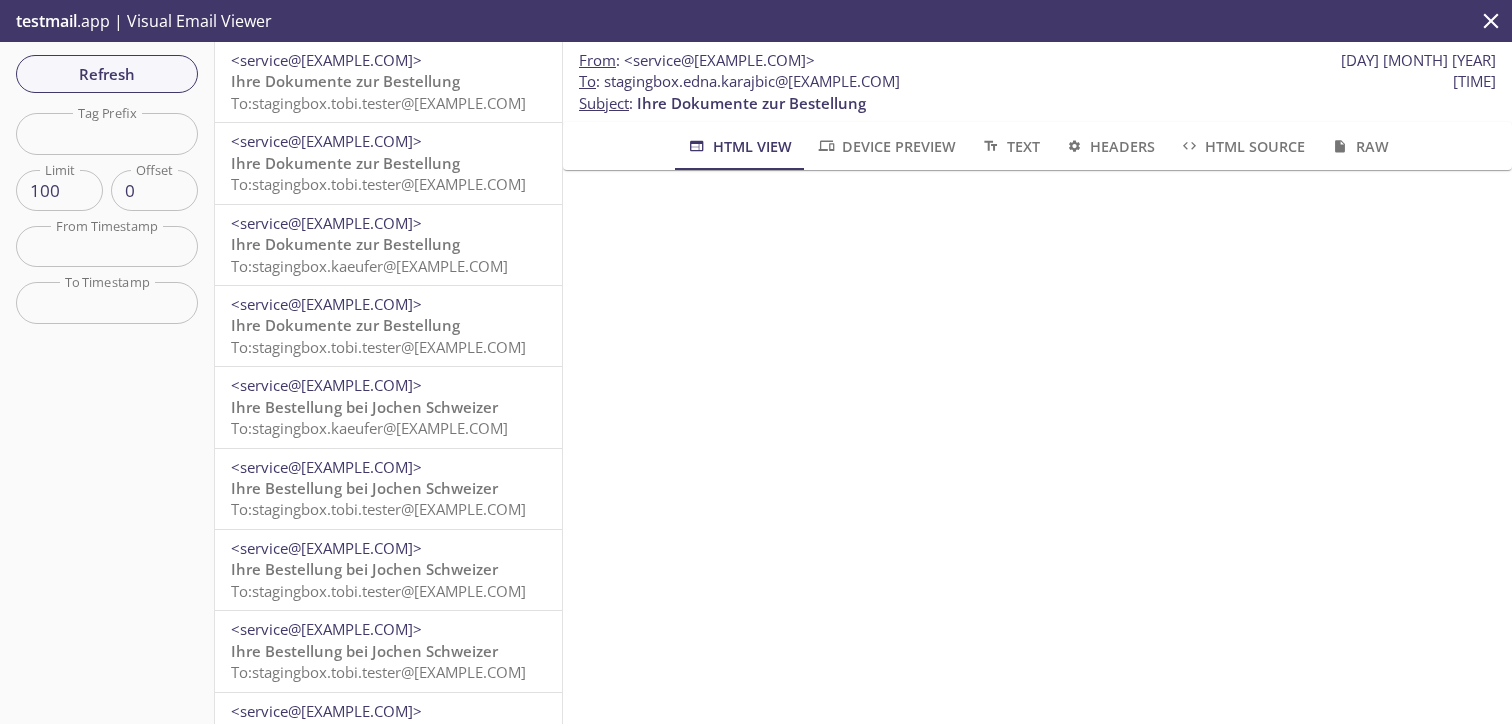 click 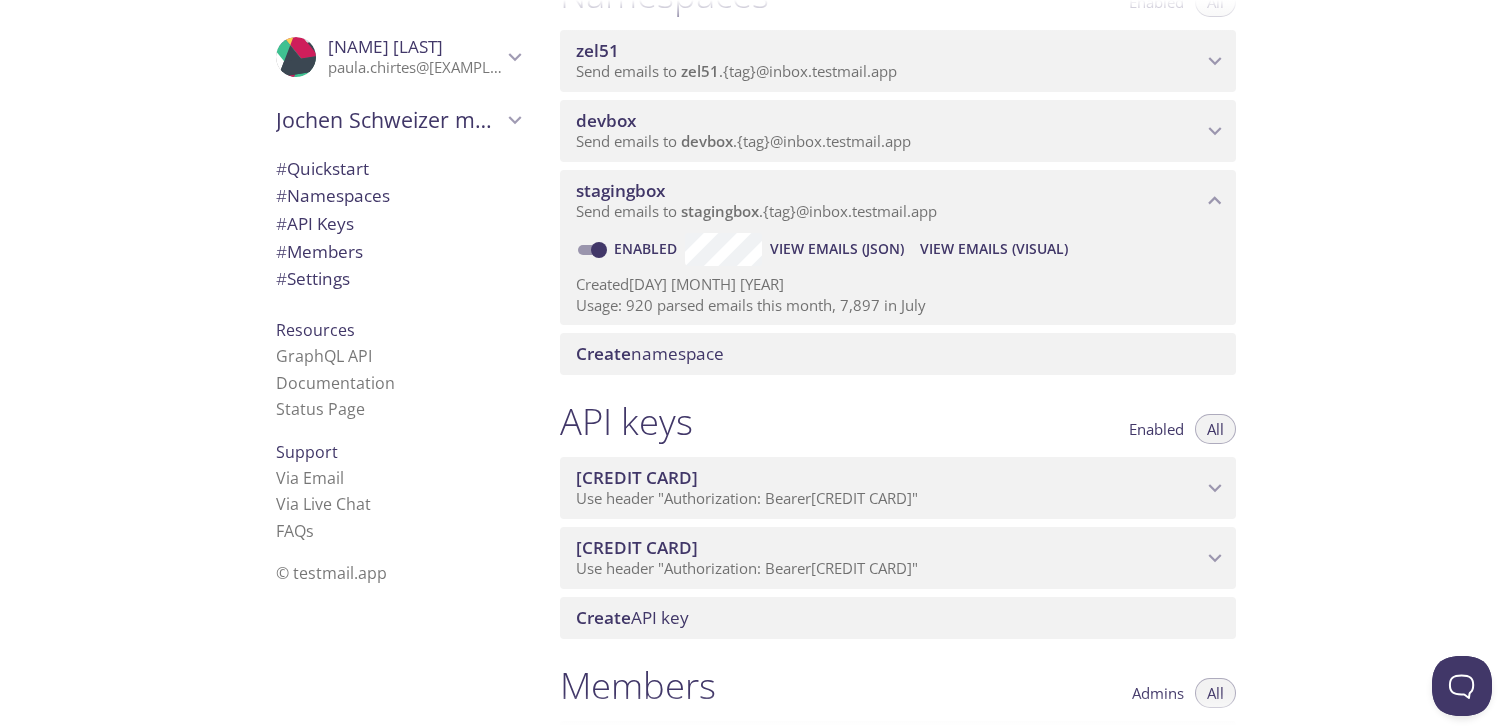 click on "View Emails (Visual)" at bounding box center [994, 249] 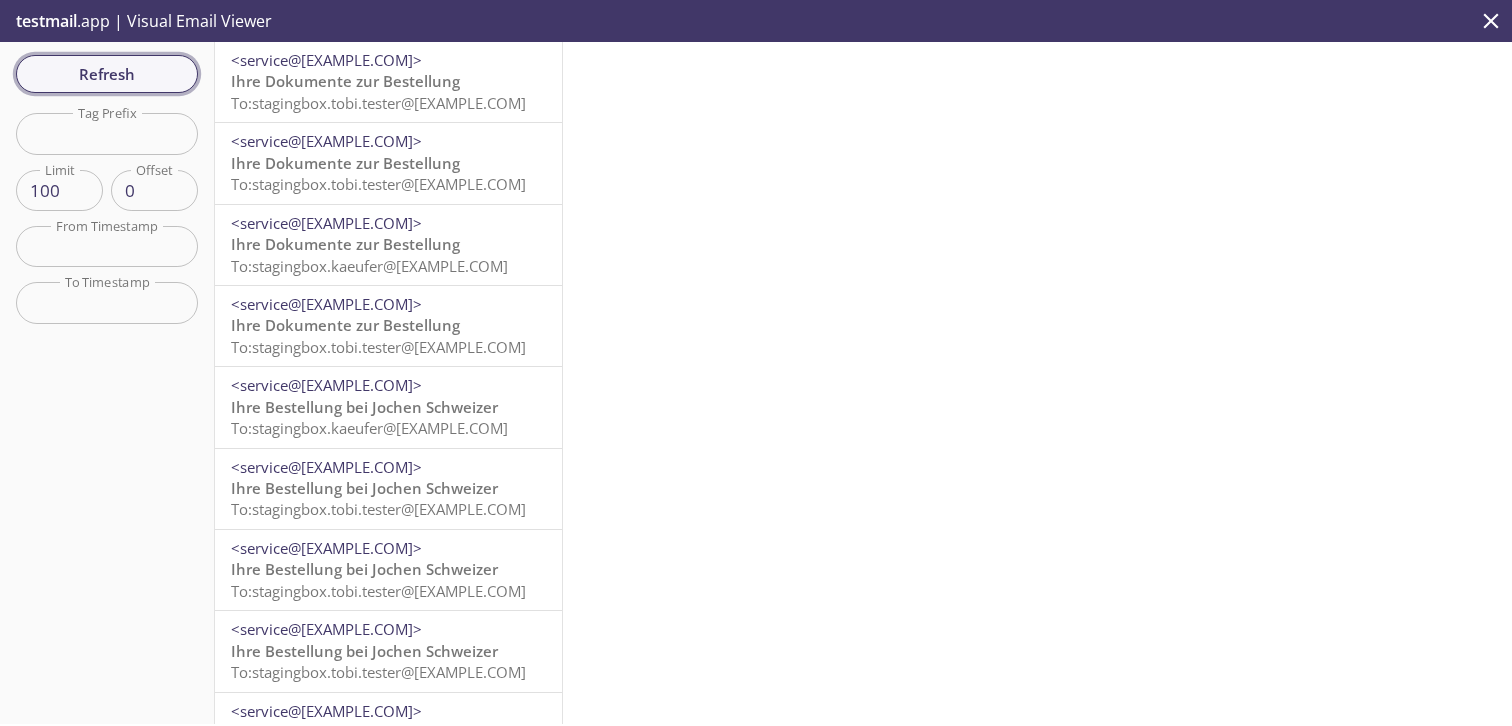 click on "Refresh" at bounding box center (107, 74) 